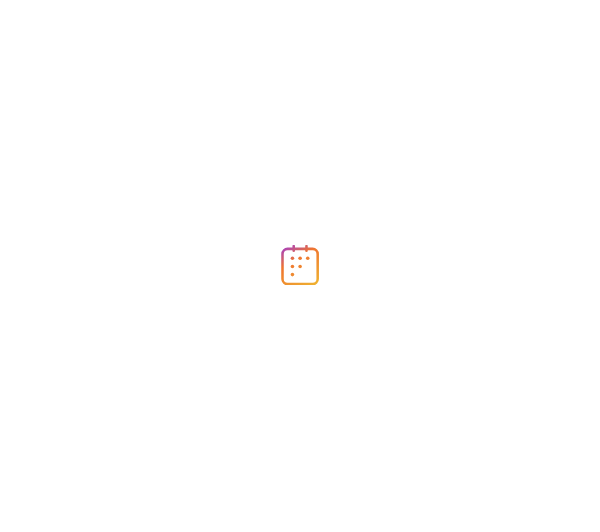 scroll, scrollTop: 0, scrollLeft: 0, axis: both 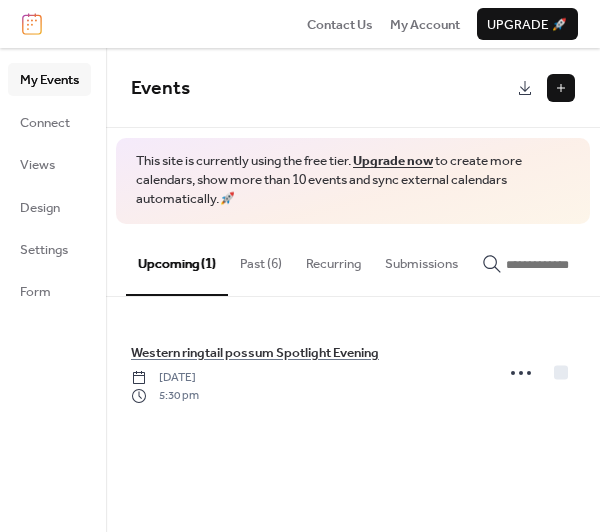 click at bounding box center (561, 88) 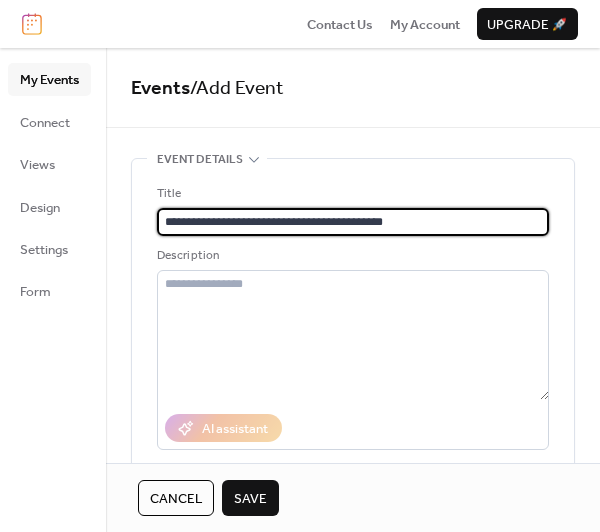 click on "**********" at bounding box center (353, 222) 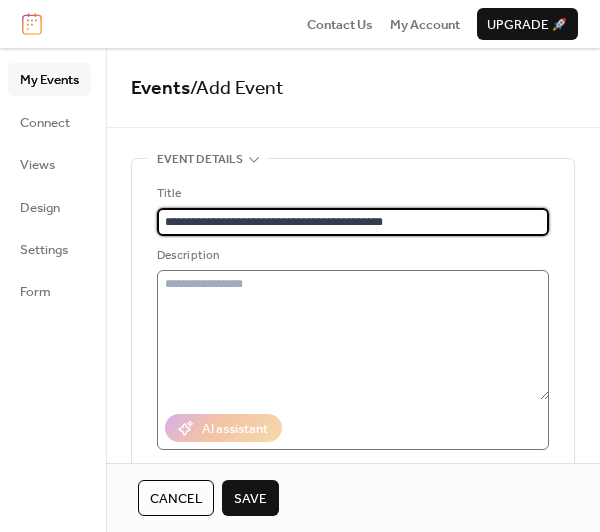 type on "**********" 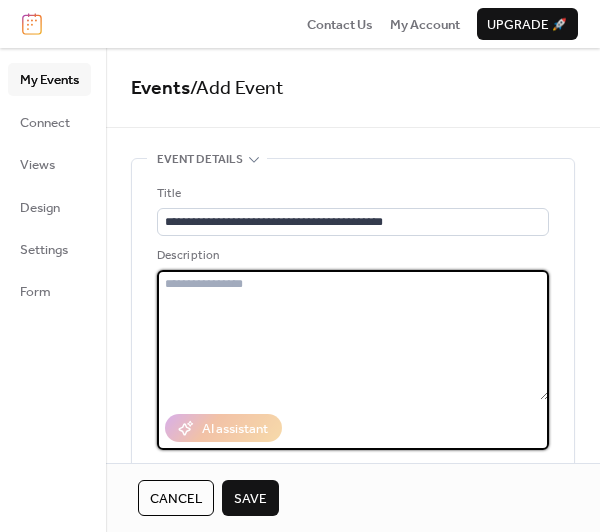 click at bounding box center (353, 335) 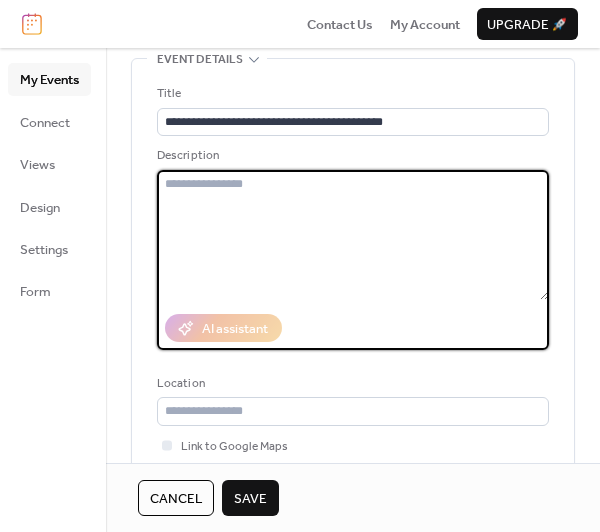 click at bounding box center (353, 235) 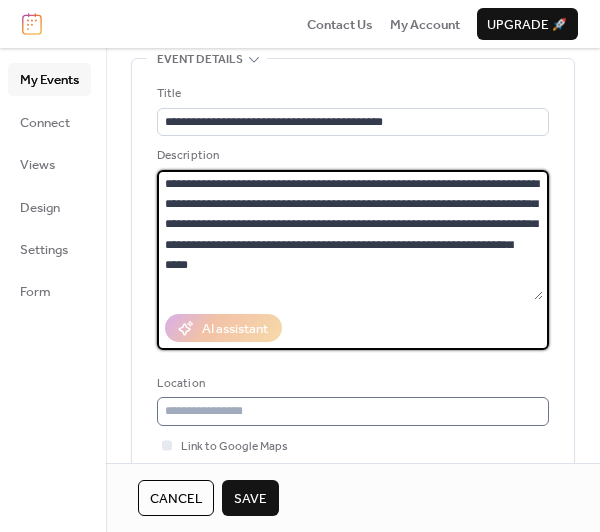 type on "**********" 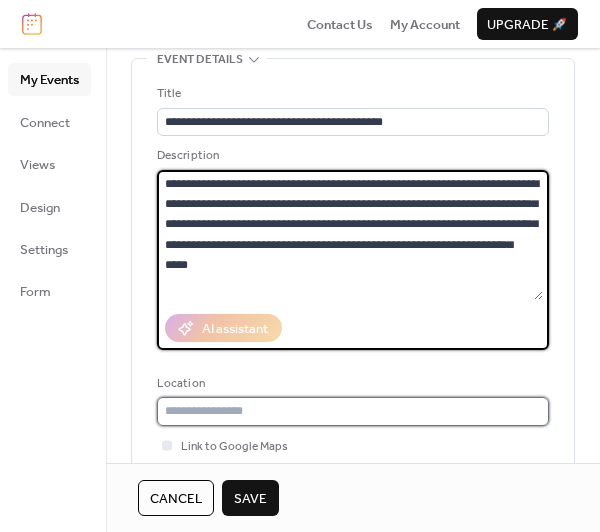 click at bounding box center [353, 411] 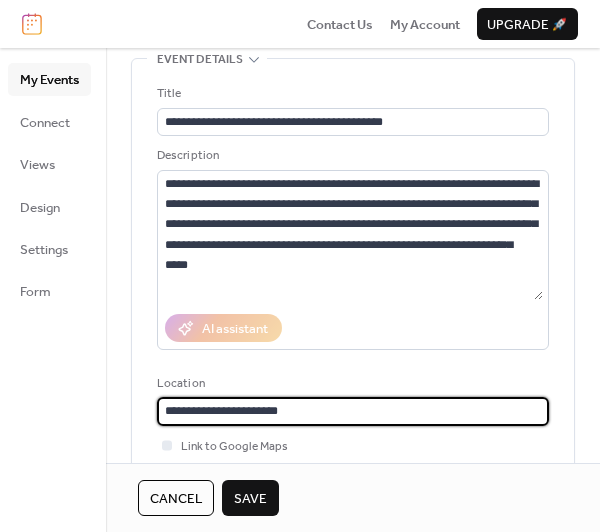 click on "**********" at bounding box center (353, 411) 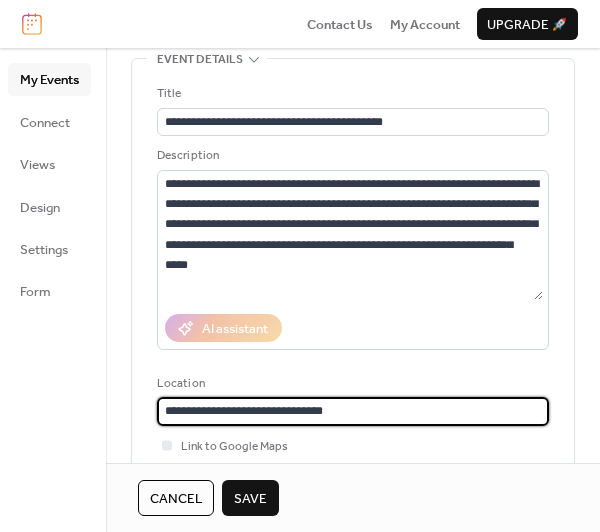 scroll, scrollTop: 200, scrollLeft: 0, axis: vertical 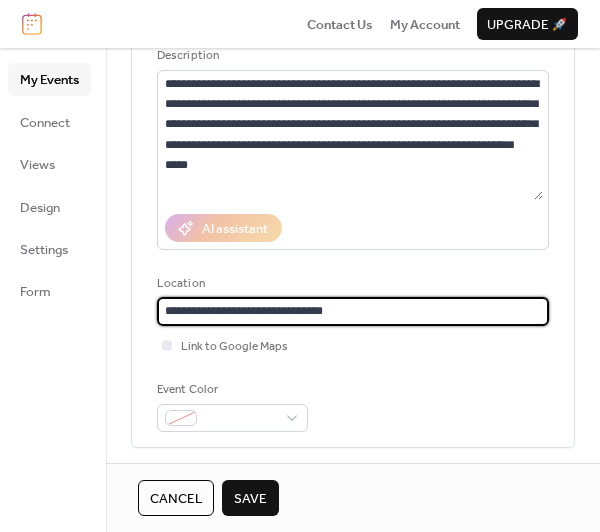 drag, startPoint x: 347, startPoint y: 306, endPoint x: 163, endPoint y: 310, distance: 184.04347 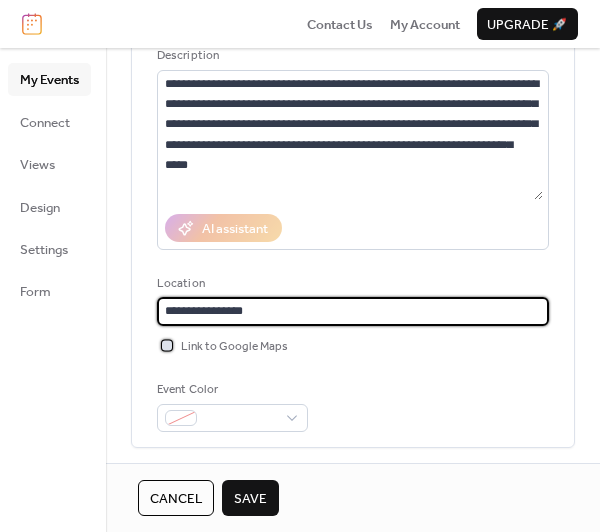 click at bounding box center [167, 345] 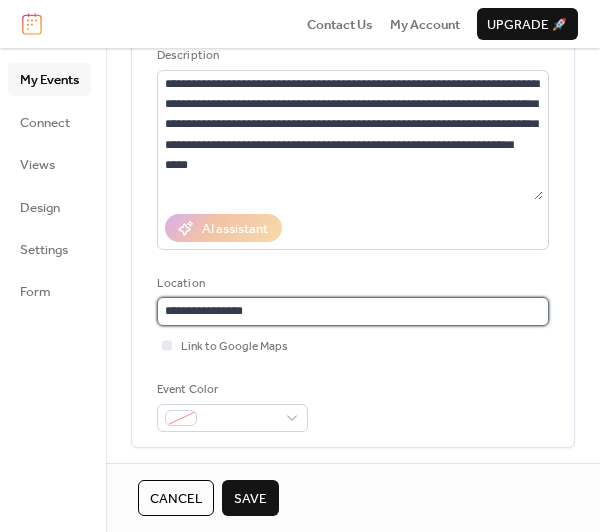 click on "**********" at bounding box center [353, 311] 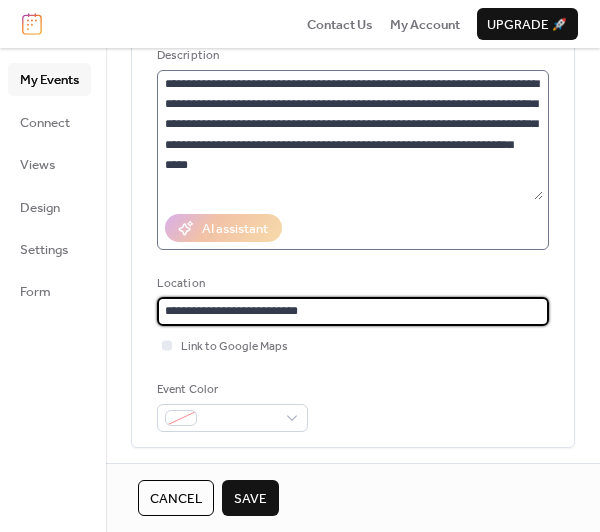type on "**********" 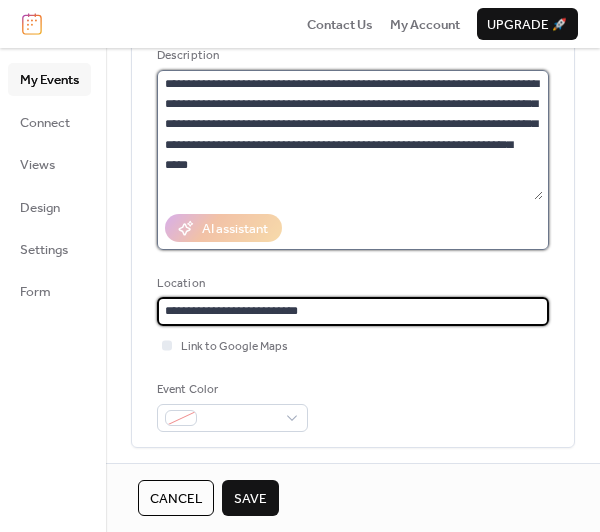 click on "**********" at bounding box center (350, 135) 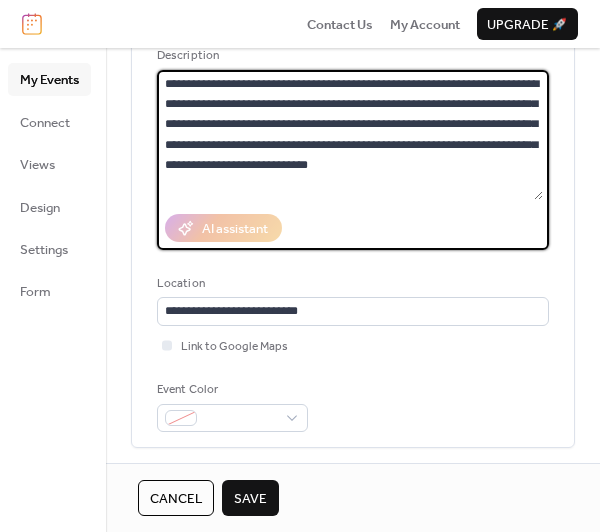 click on "**********" at bounding box center (350, 135) 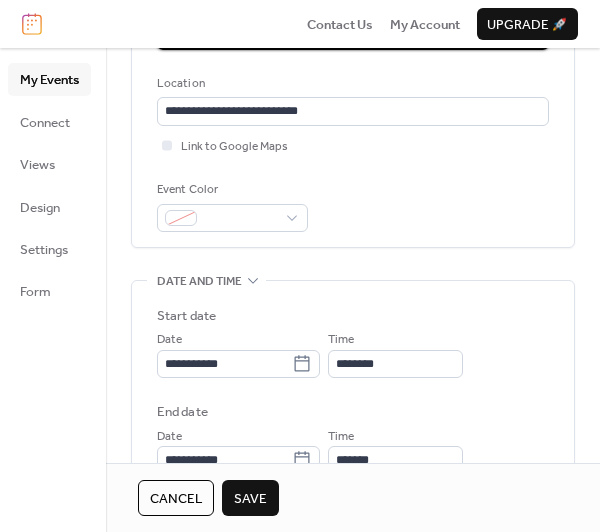 scroll, scrollTop: 500, scrollLeft: 0, axis: vertical 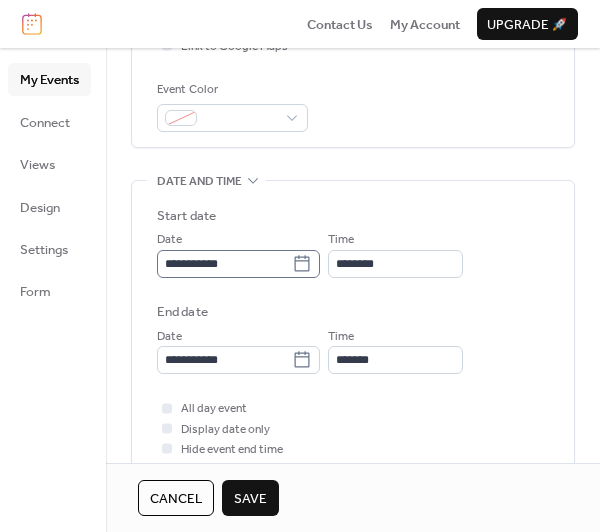 type on "**********" 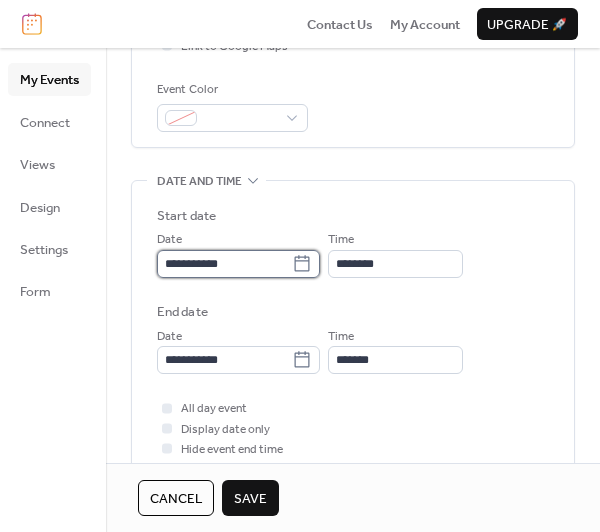 click on "**********" at bounding box center (224, 264) 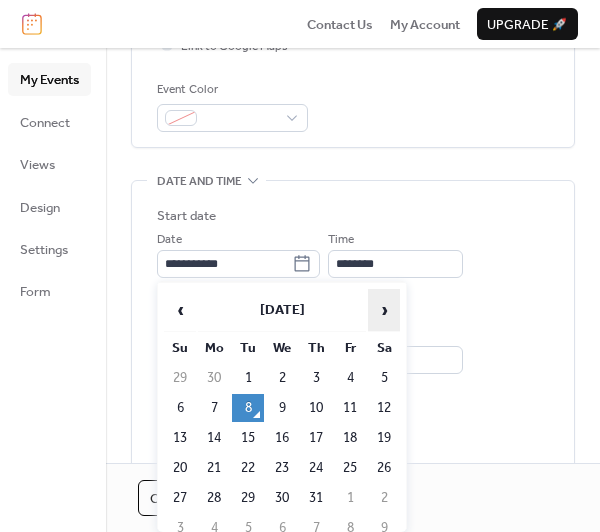 click on "›" at bounding box center [384, 310] 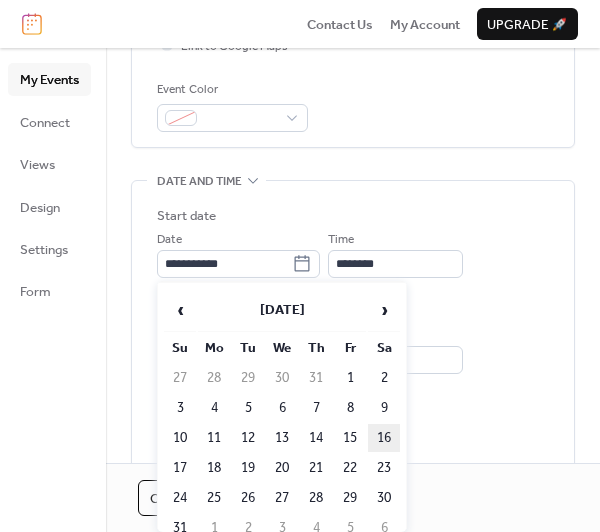 click on "16" at bounding box center [384, 438] 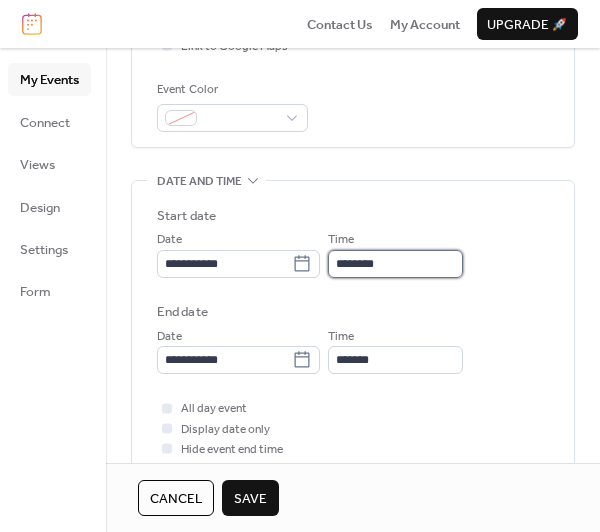 click on "********" at bounding box center (395, 264) 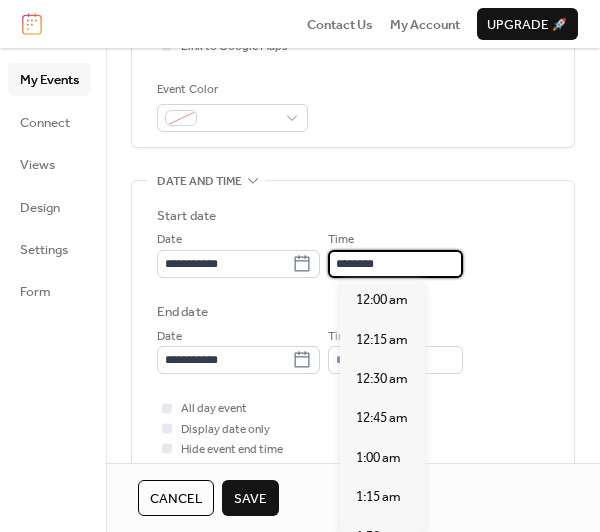 scroll, scrollTop: 1907, scrollLeft: 0, axis: vertical 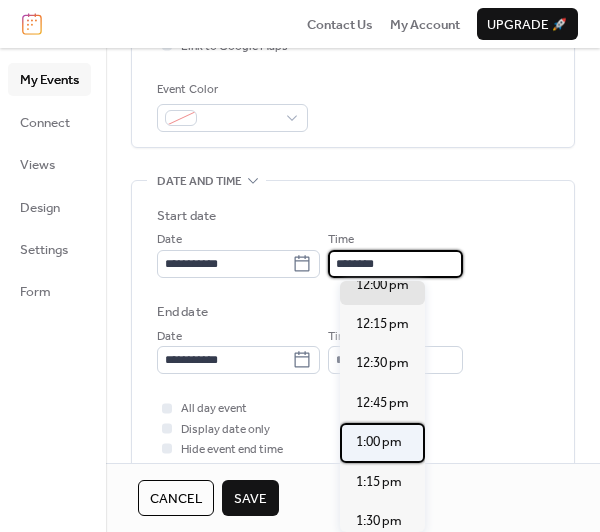 click on "1:00 pm" at bounding box center [379, 442] 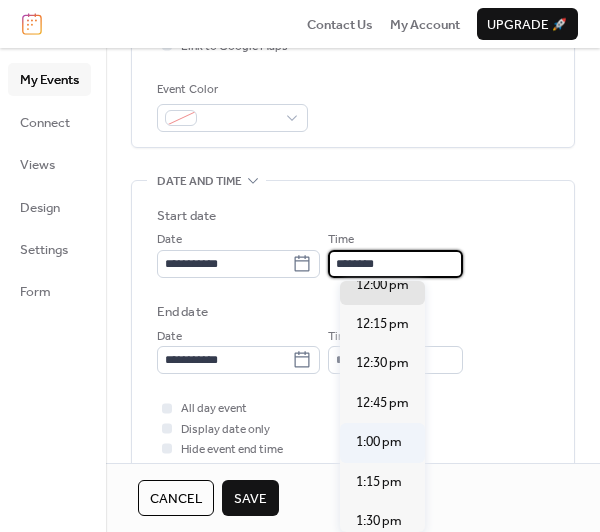 type on "*******" 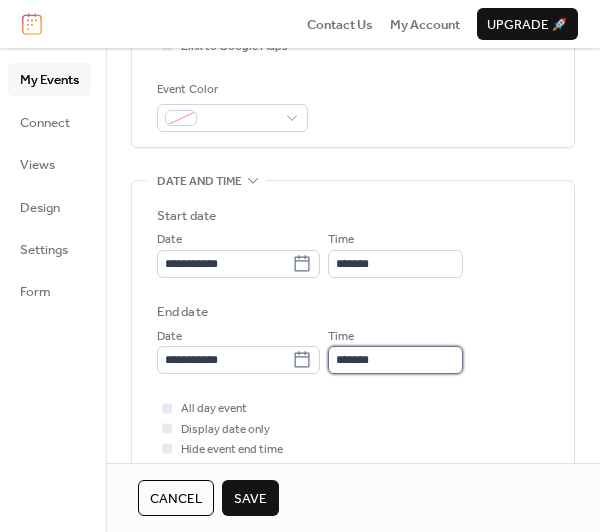 click on "*******" at bounding box center [395, 360] 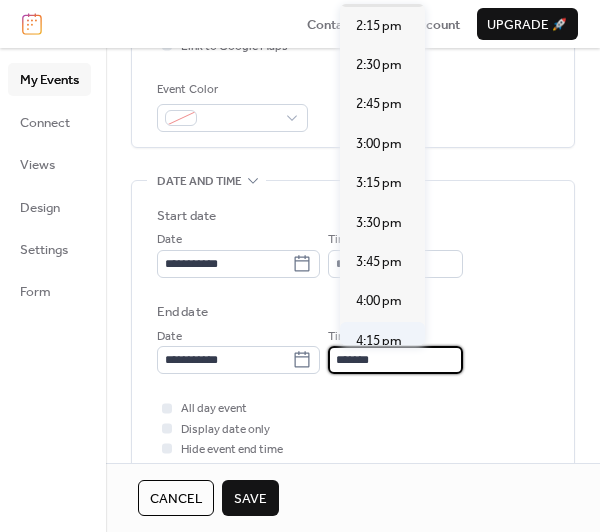 scroll, scrollTop: 200, scrollLeft: 0, axis: vertical 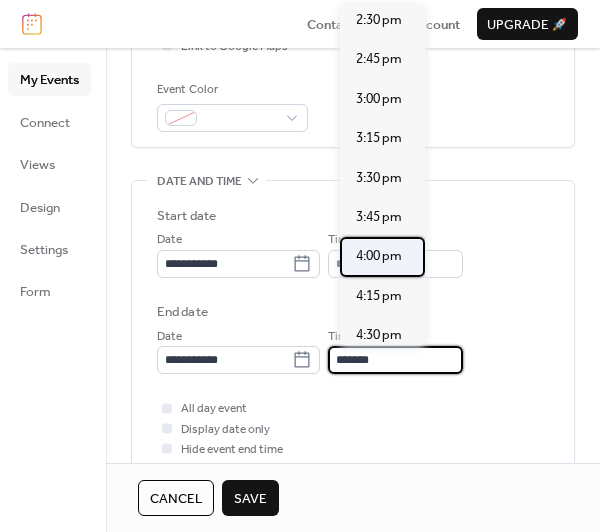 click on "4:00 pm" at bounding box center [379, 256] 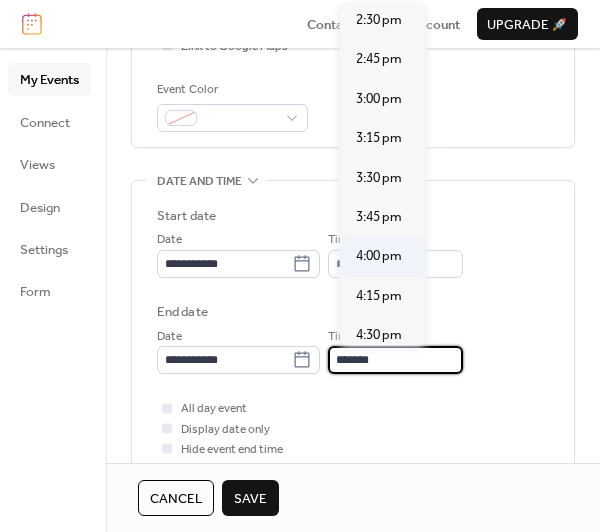 type on "*******" 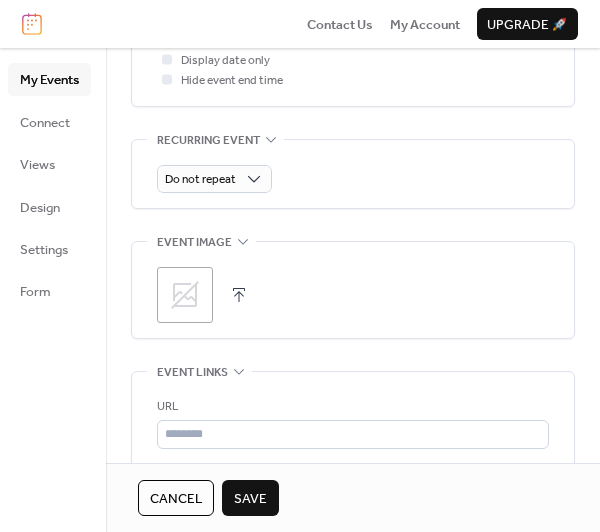scroll, scrollTop: 900, scrollLeft: 0, axis: vertical 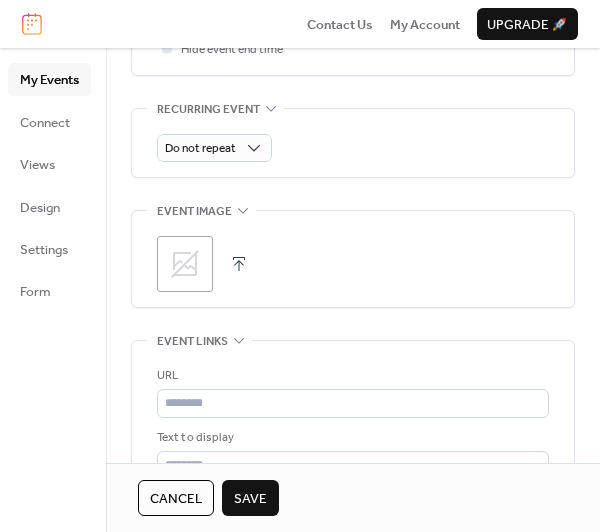 click 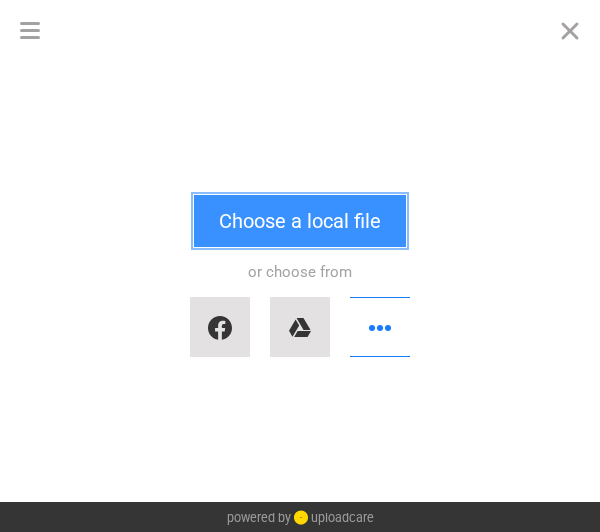 click on "Choose a local file" at bounding box center [300, 221] 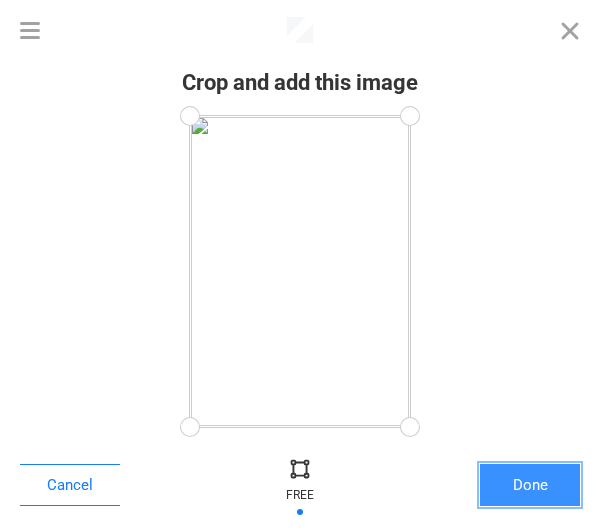click on "Done" at bounding box center (530, 485) 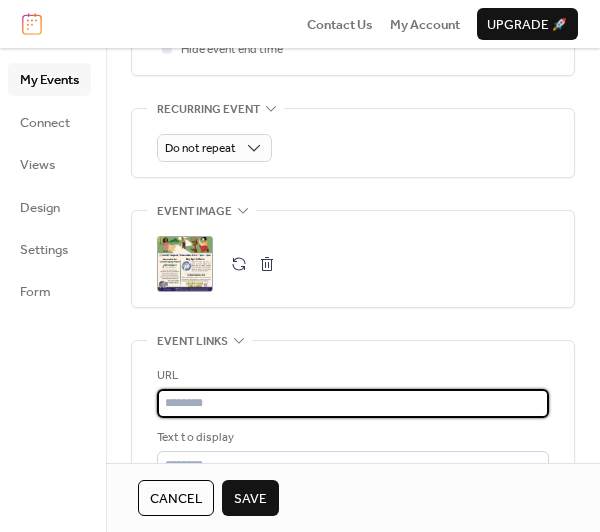 click at bounding box center (353, 403) 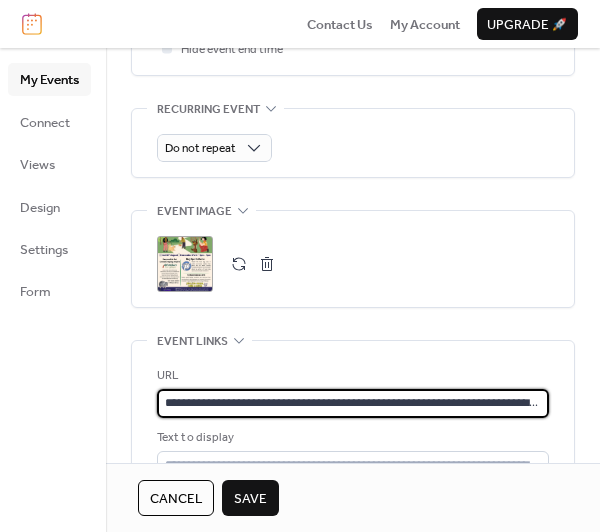 scroll, scrollTop: 0, scrollLeft: 62, axis: horizontal 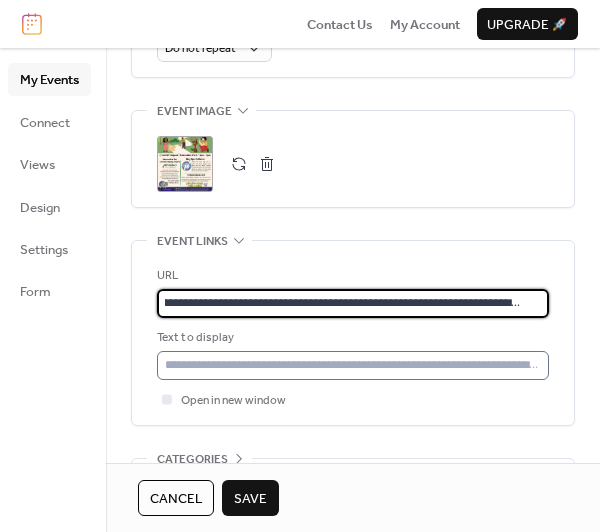 type on "**********" 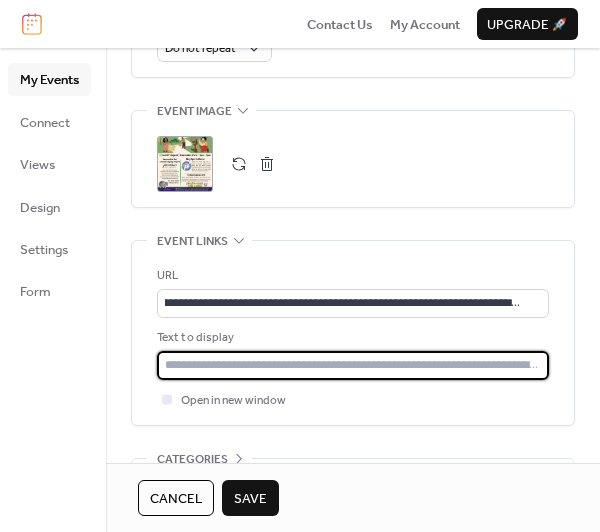 click at bounding box center (353, 365) 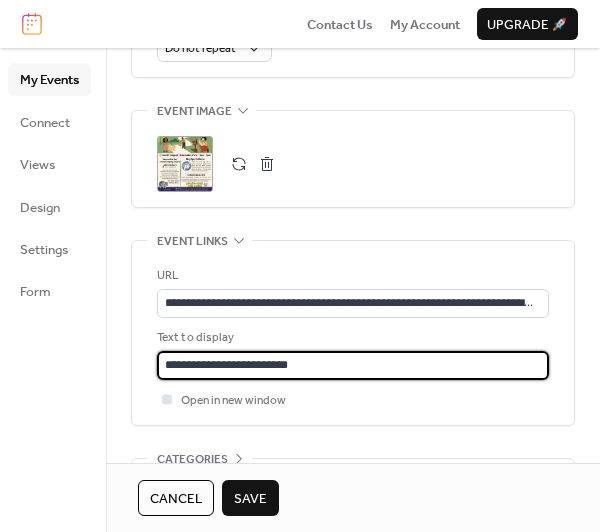 type on "**********" 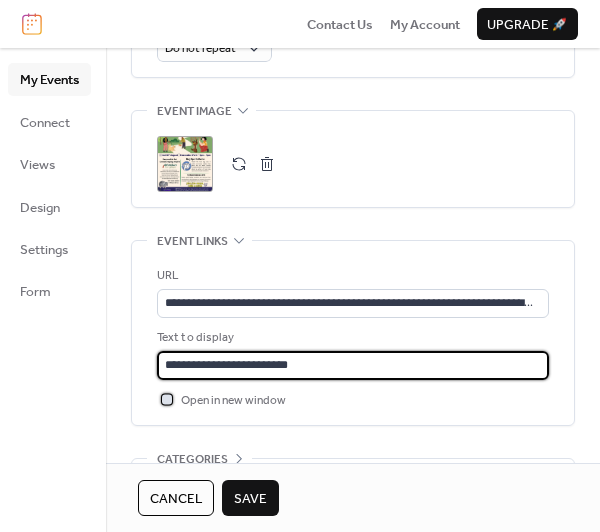 click at bounding box center [167, 399] 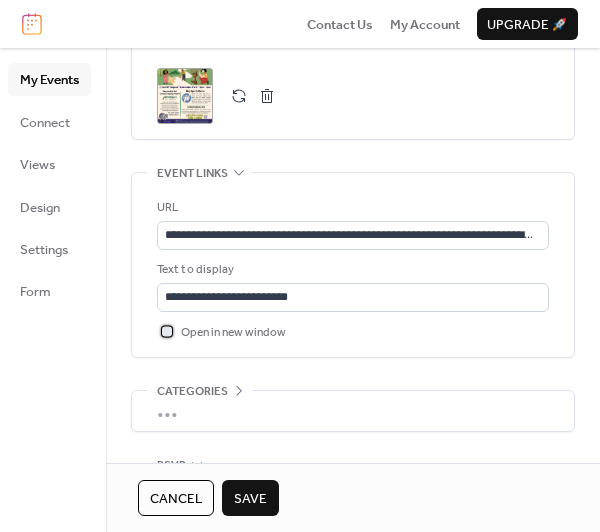 scroll, scrollTop: 1100, scrollLeft: 0, axis: vertical 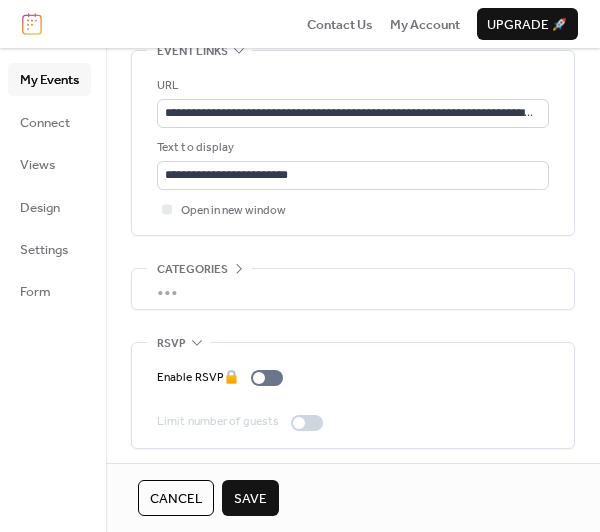 click on "Save" at bounding box center (250, 499) 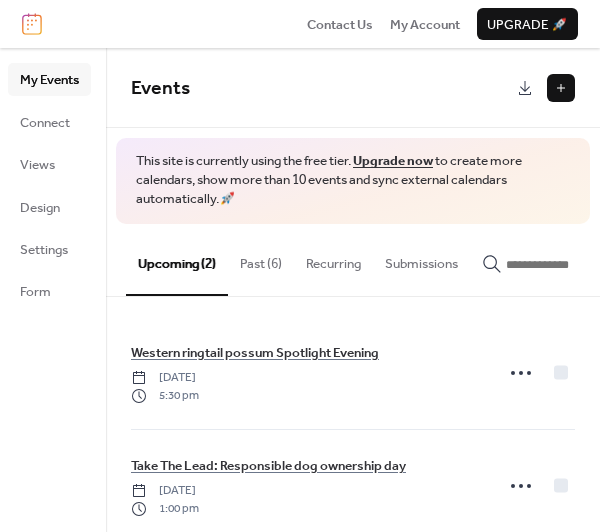 scroll, scrollTop: 35, scrollLeft: 0, axis: vertical 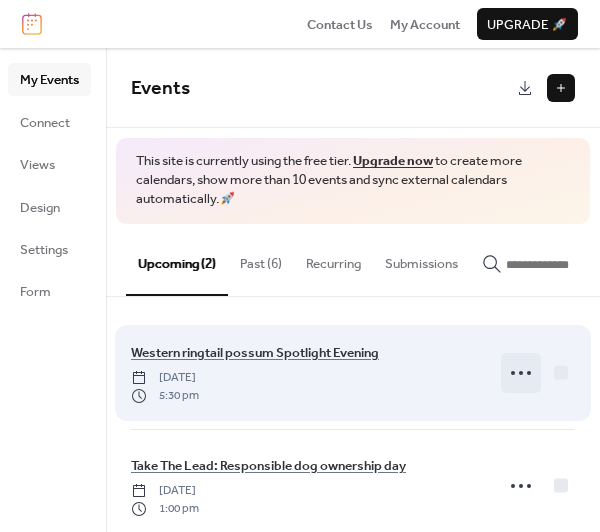 click 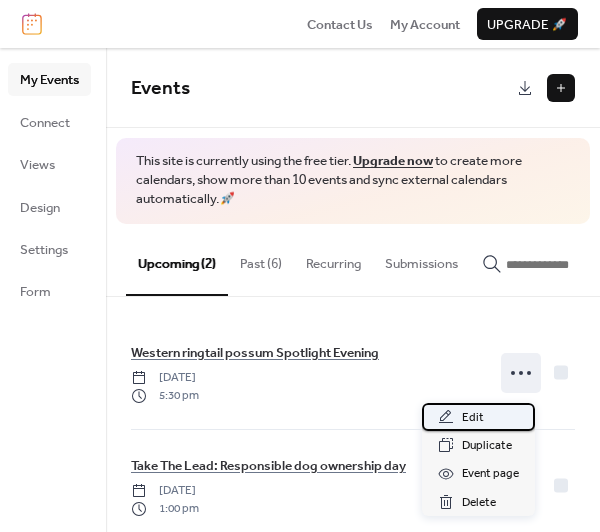 click on "Edit" at bounding box center (473, 418) 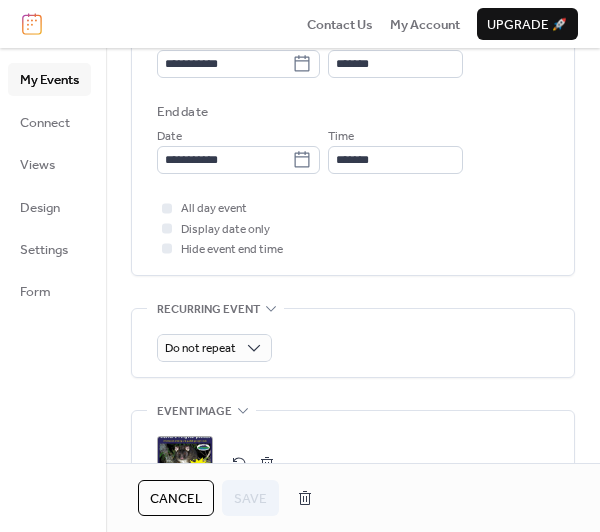 scroll, scrollTop: 800, scrollLeft: 0, axis: vertical 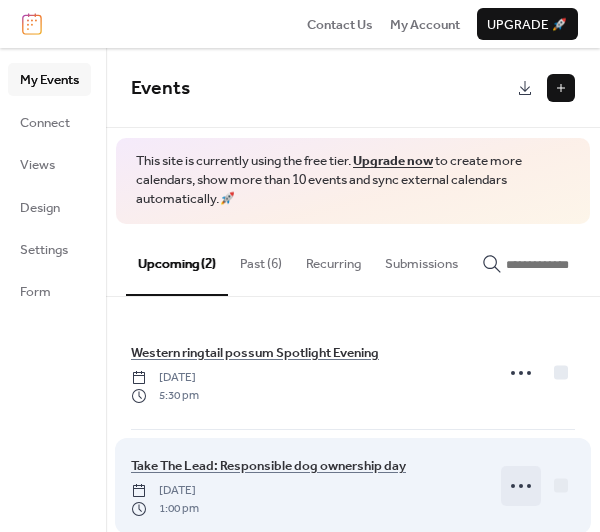 click 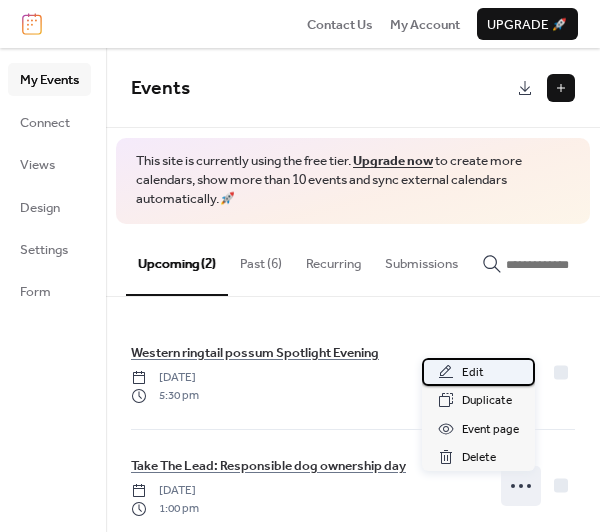 click on "Edit" at bounding box center (478, 372) 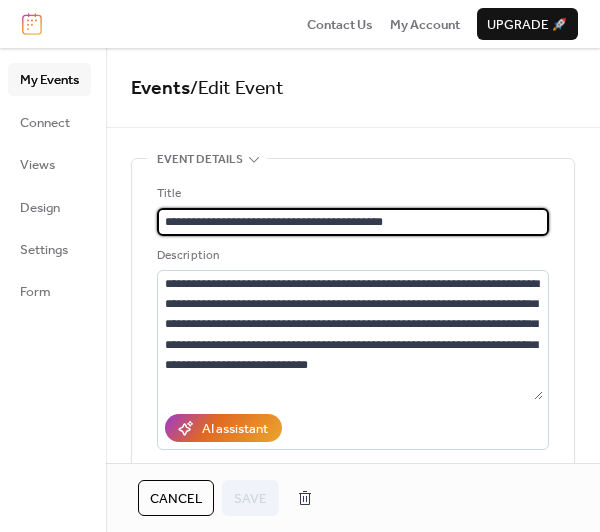 scroll, scrollTop: 0, scrollLeft: 0, axis: both 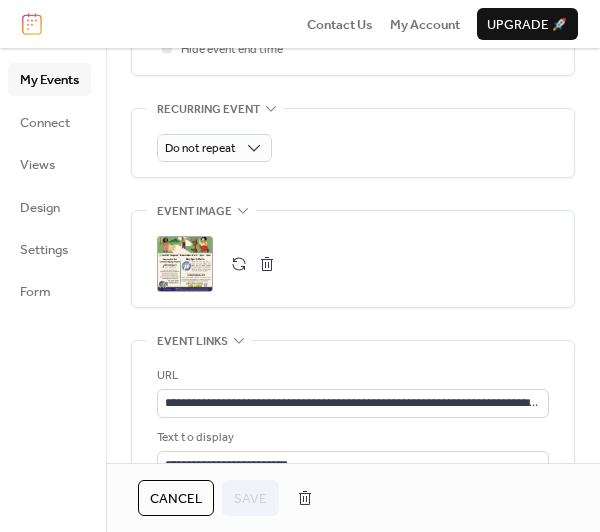 click on ";" at bounding box center [185, 264] 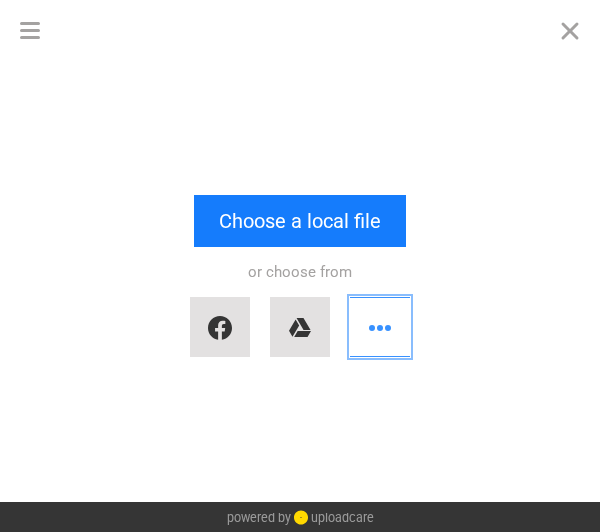 click at bounding box center [380, 327] 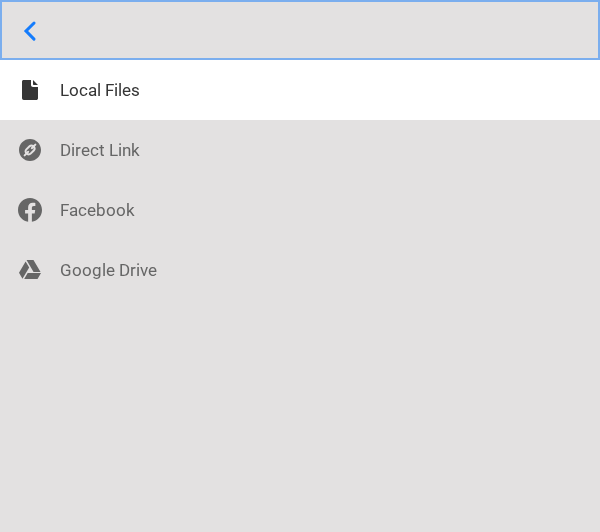 click at bounding box center [300, 30] 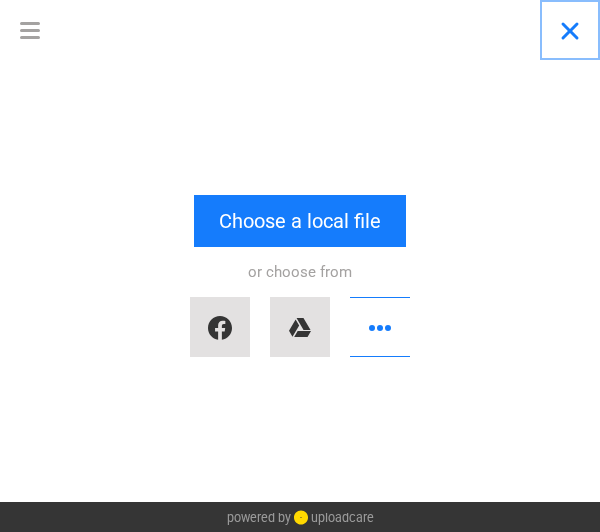 click at bounding box center (570, 30) 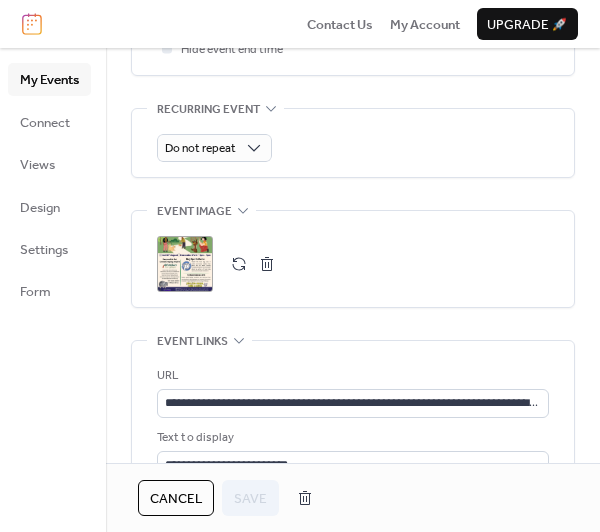 drag, startPoint x: 193, startPoint y: 252, endPoint x: 174, endPoint y: 273, distance: 28.319605 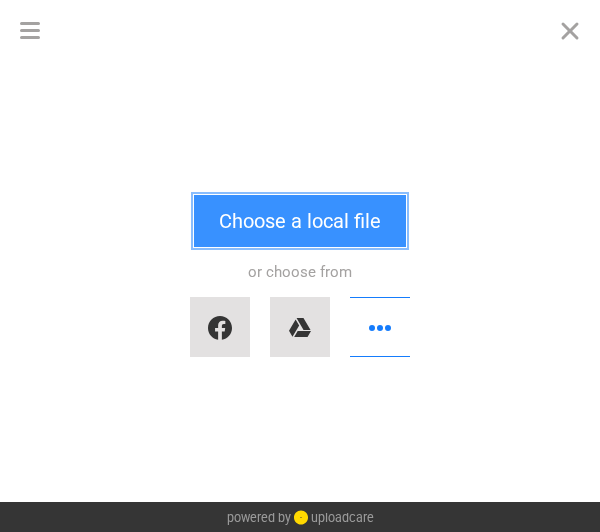 click on "Choose a local file" at bounding box center [300, 221] 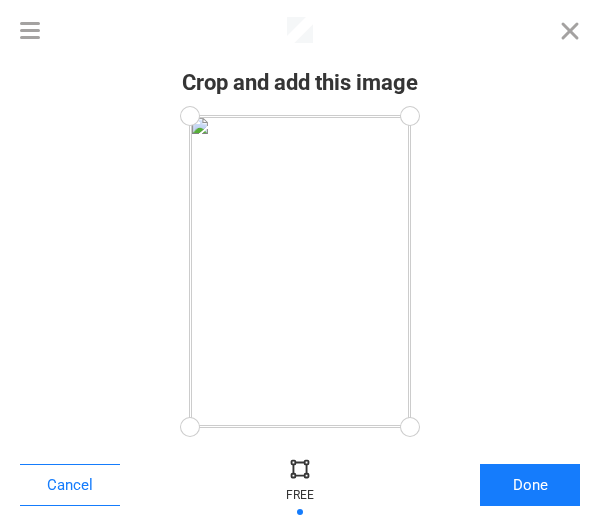 drag, startPoint x: 323, startPoint y: 217, endPoint x: 324, endPoint y: 243, distance: 26.019224 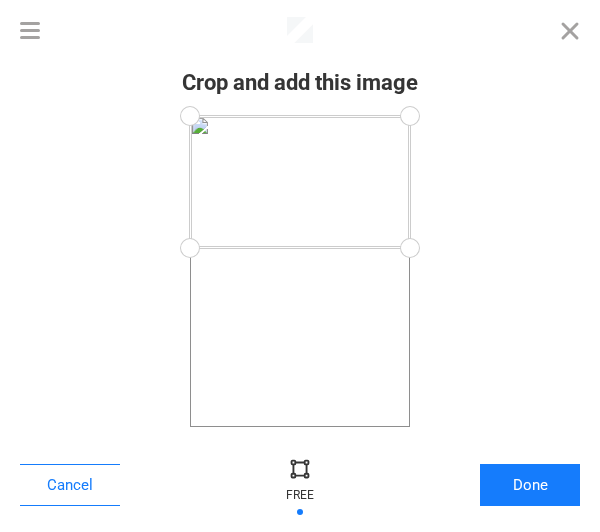 drag, startPoint x: 408, startPoint y: 425, endPoint x: 420, endPoint y: 247, distance: 178.40404 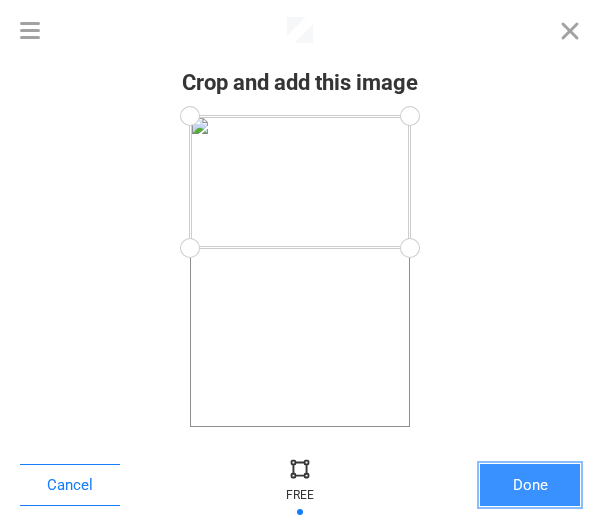click on "Done" at bounding box center (530, 485) 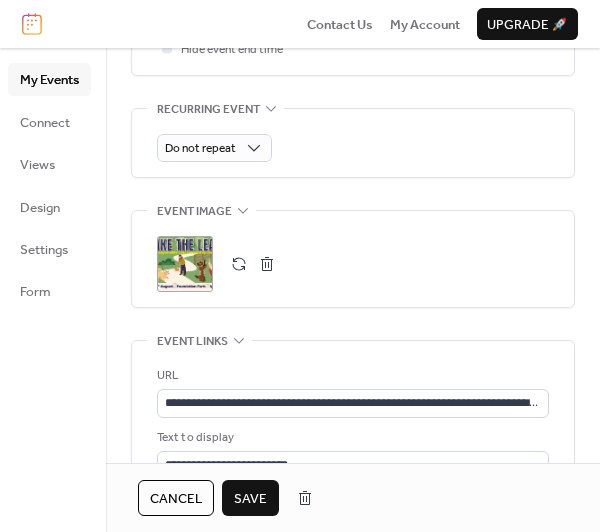 click on "Save" at bounding box center (250, 499) 